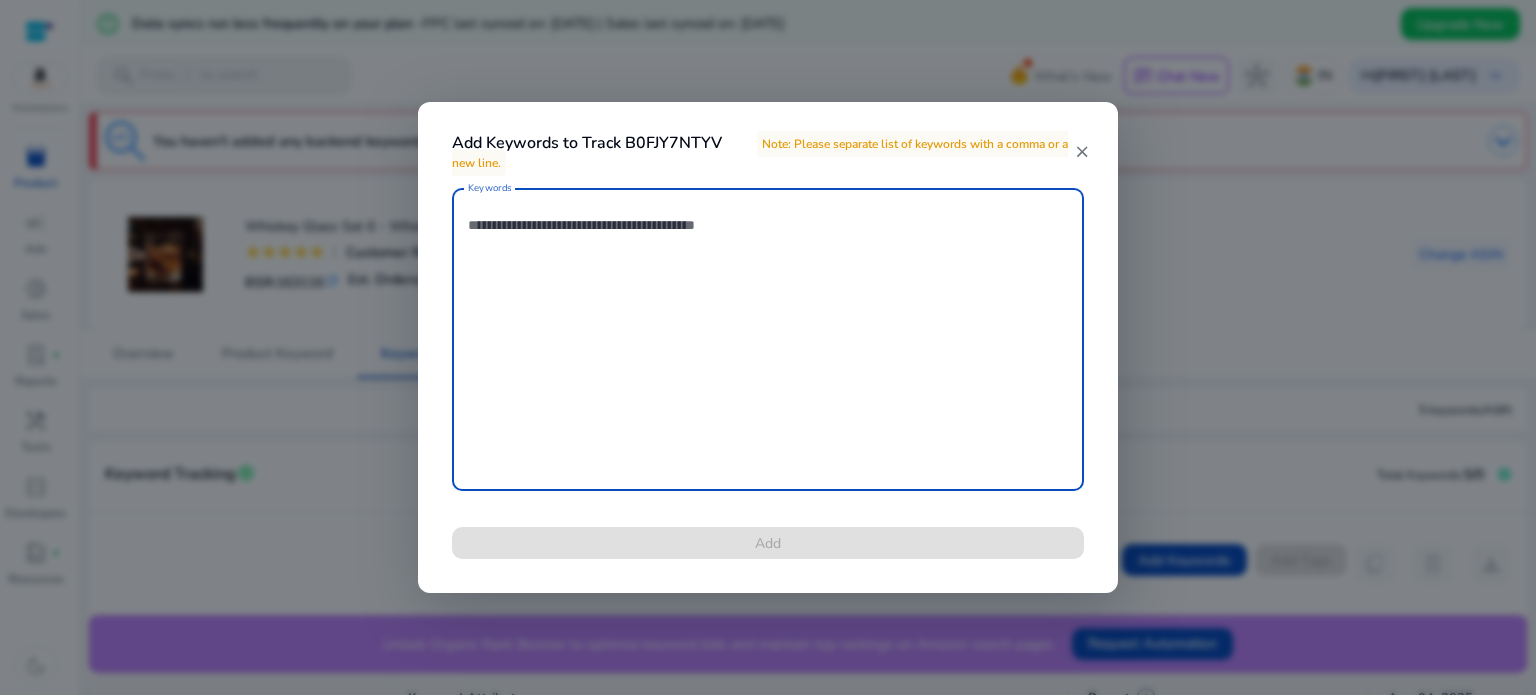 scroll, scrollTop: 0, scrollLeft: 0, axis: both 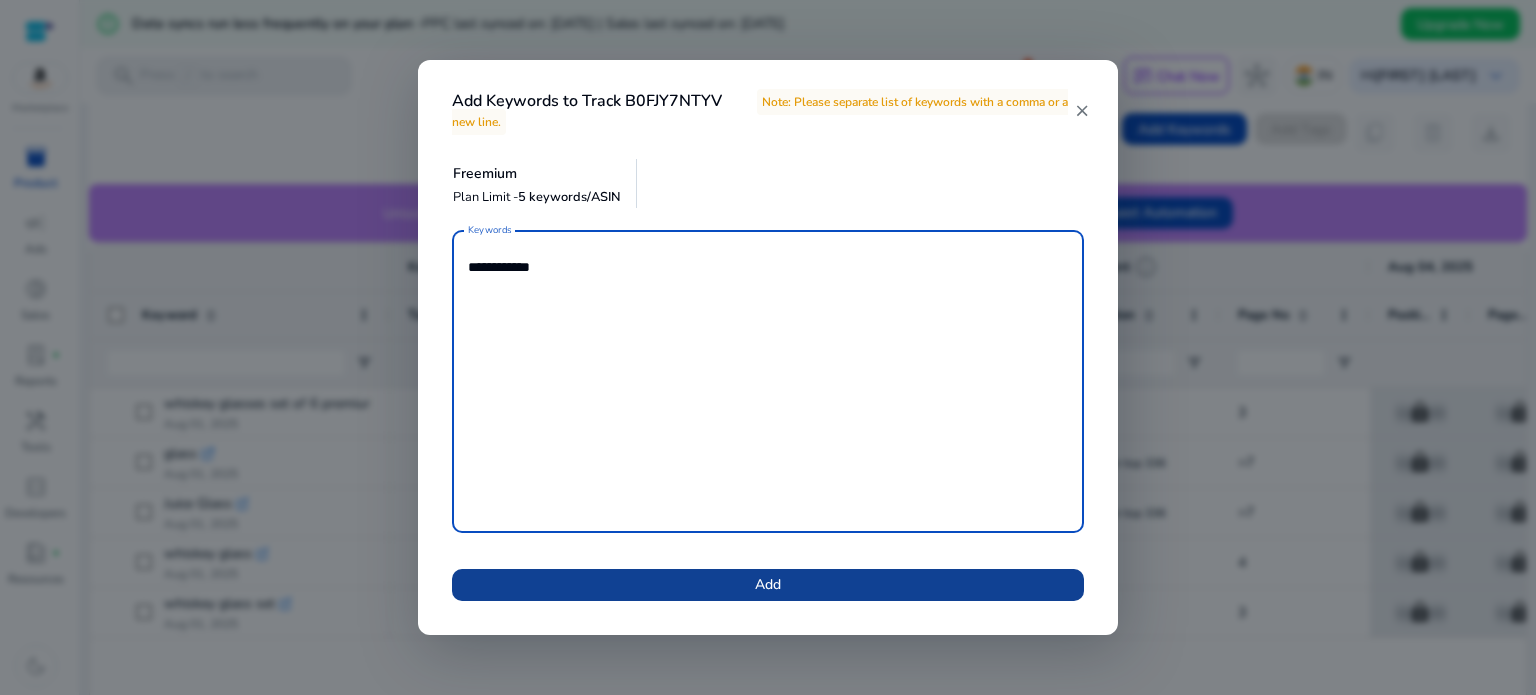 type on "**********" 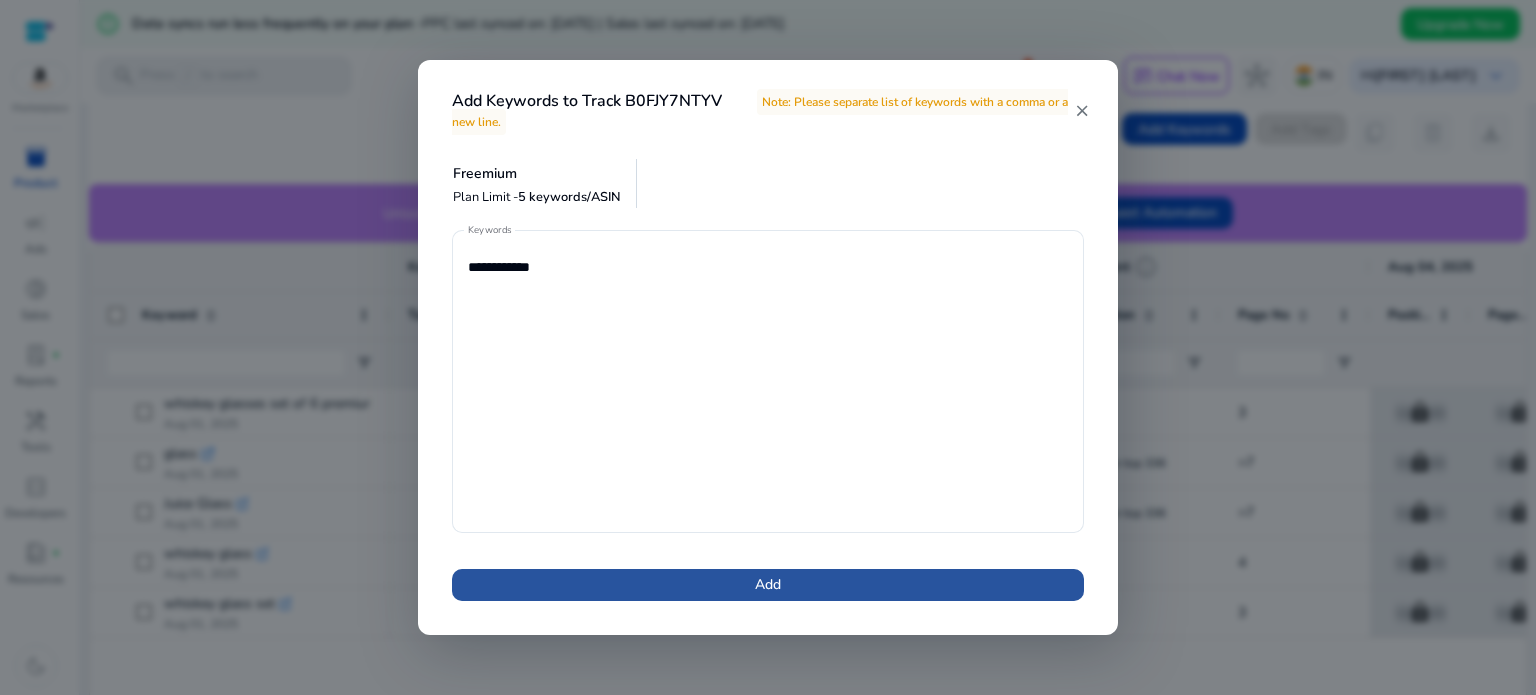 click at bounding box center [768, 585] 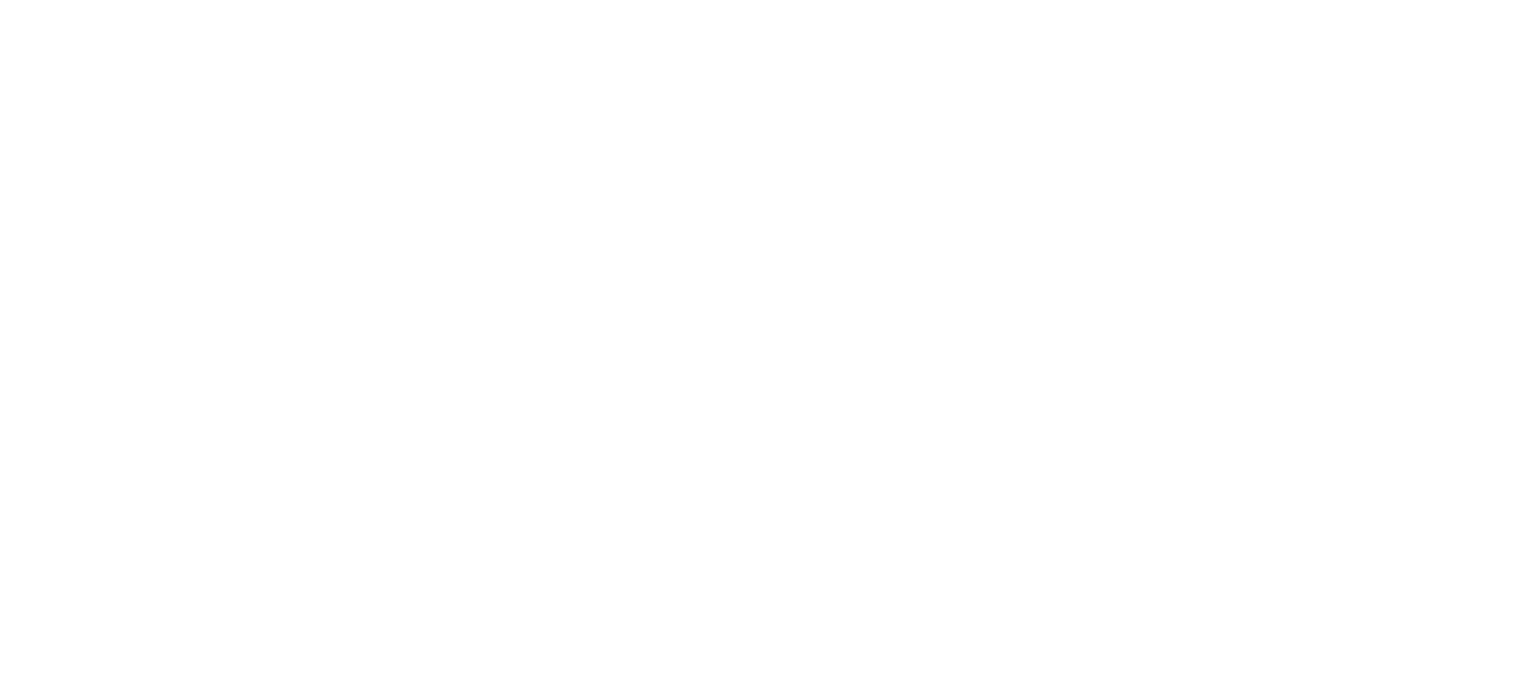 scroll, scrollTop: 0, scrollLeft: 0, axis: both 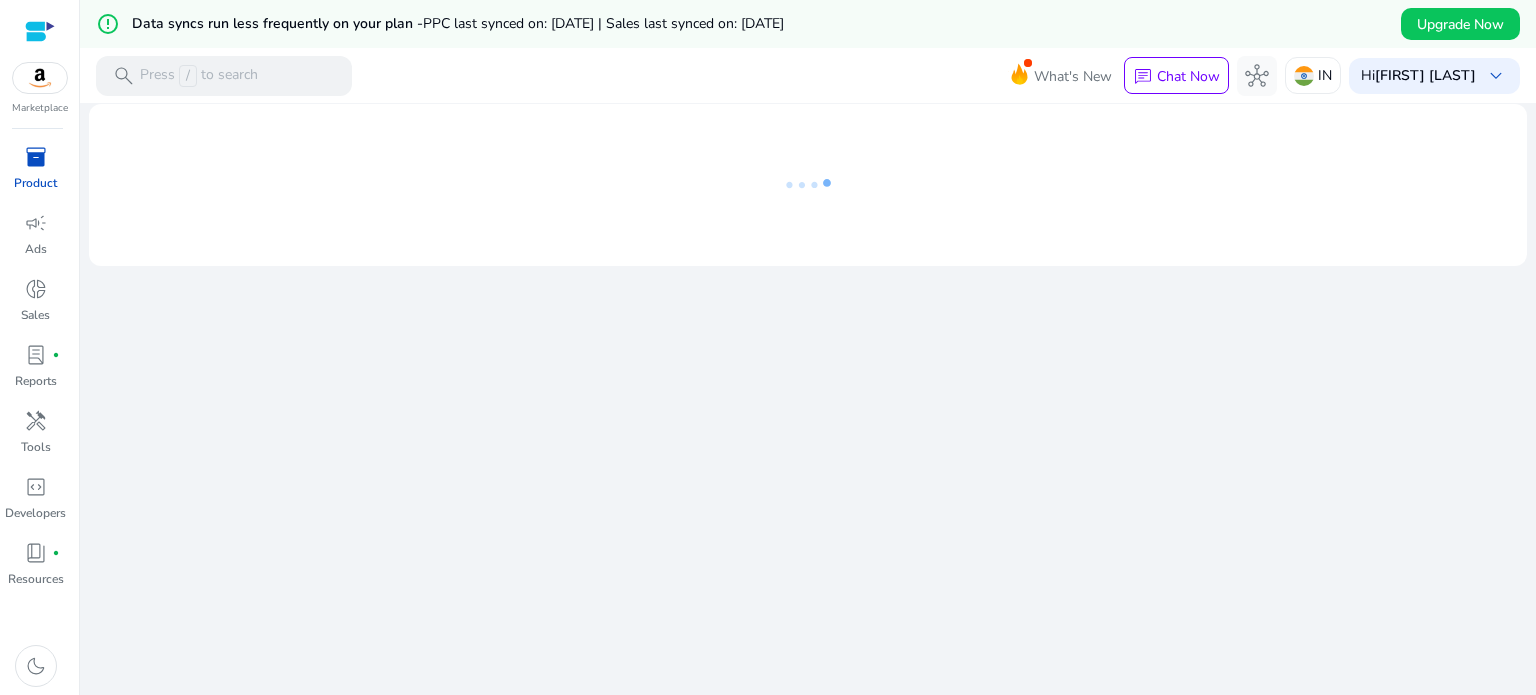 click on "inventory_2" at bounding box center [36, 157] 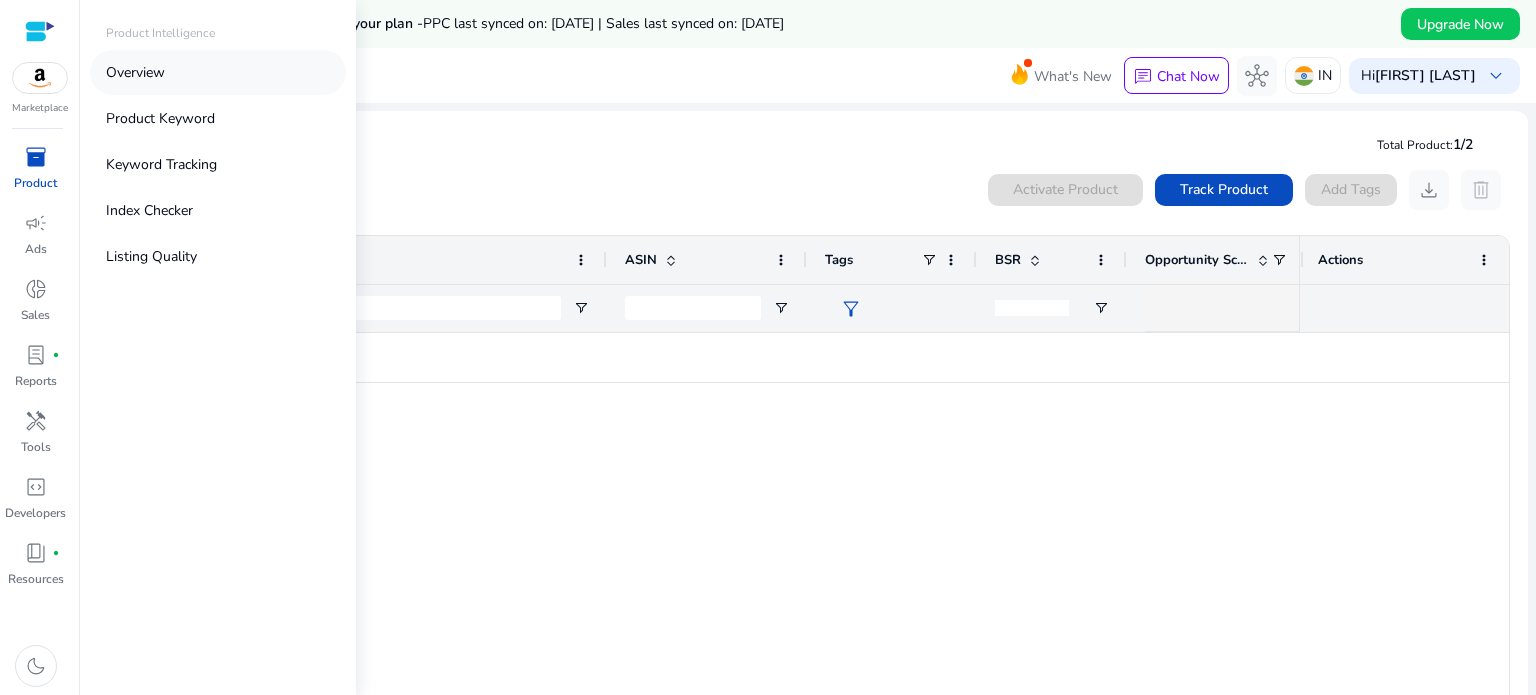 click on "Overview" at bounding box center (218, 72) 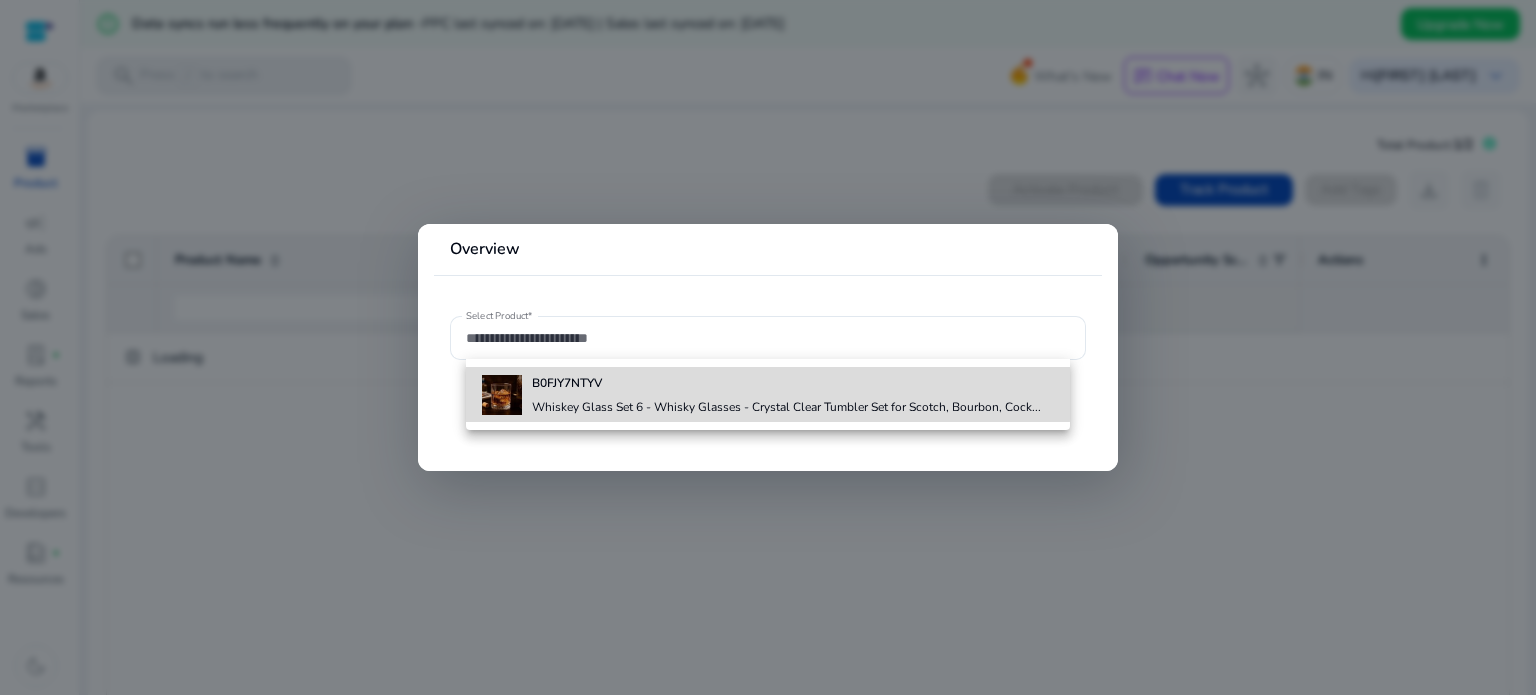 click on "B0FJY7NTYV" at bounding box center (567, 383) 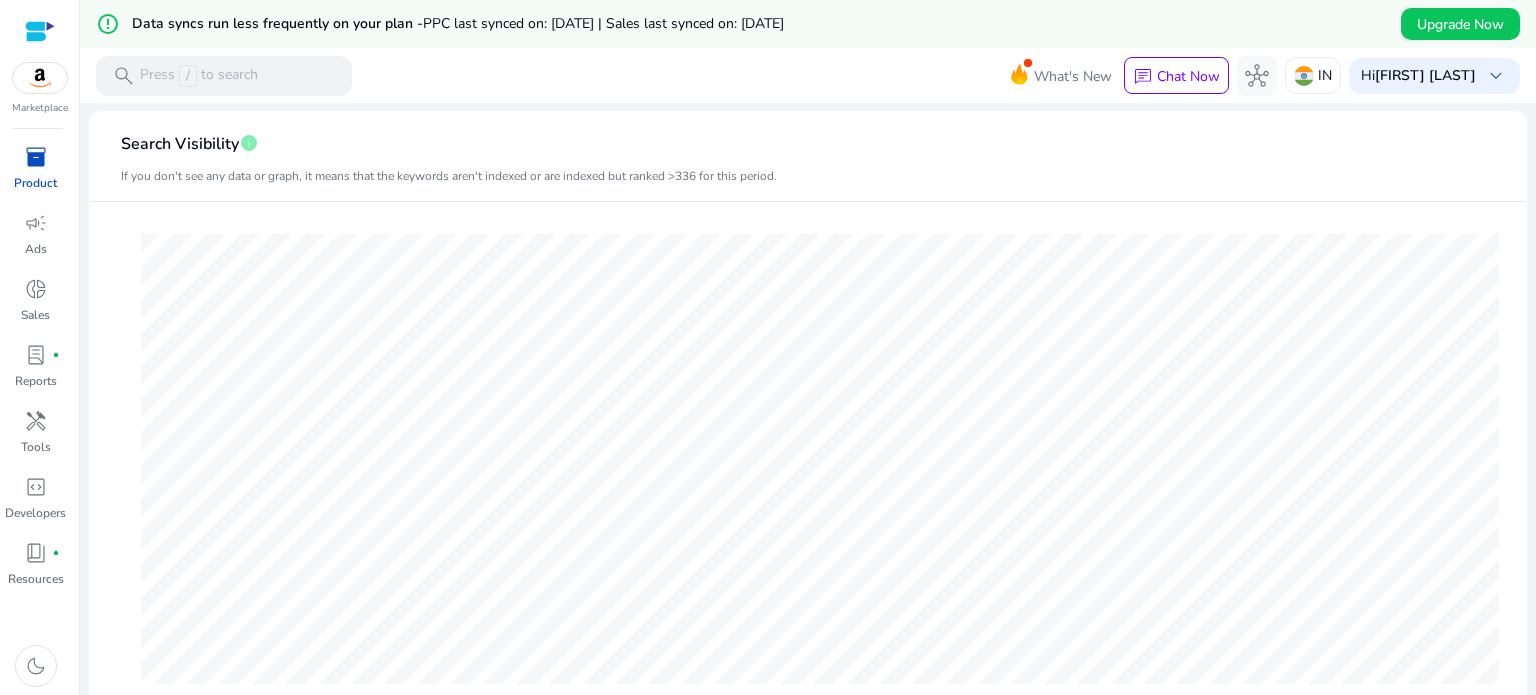 scroll, scrollTop: 0, scrollLeft: 0, axis: both 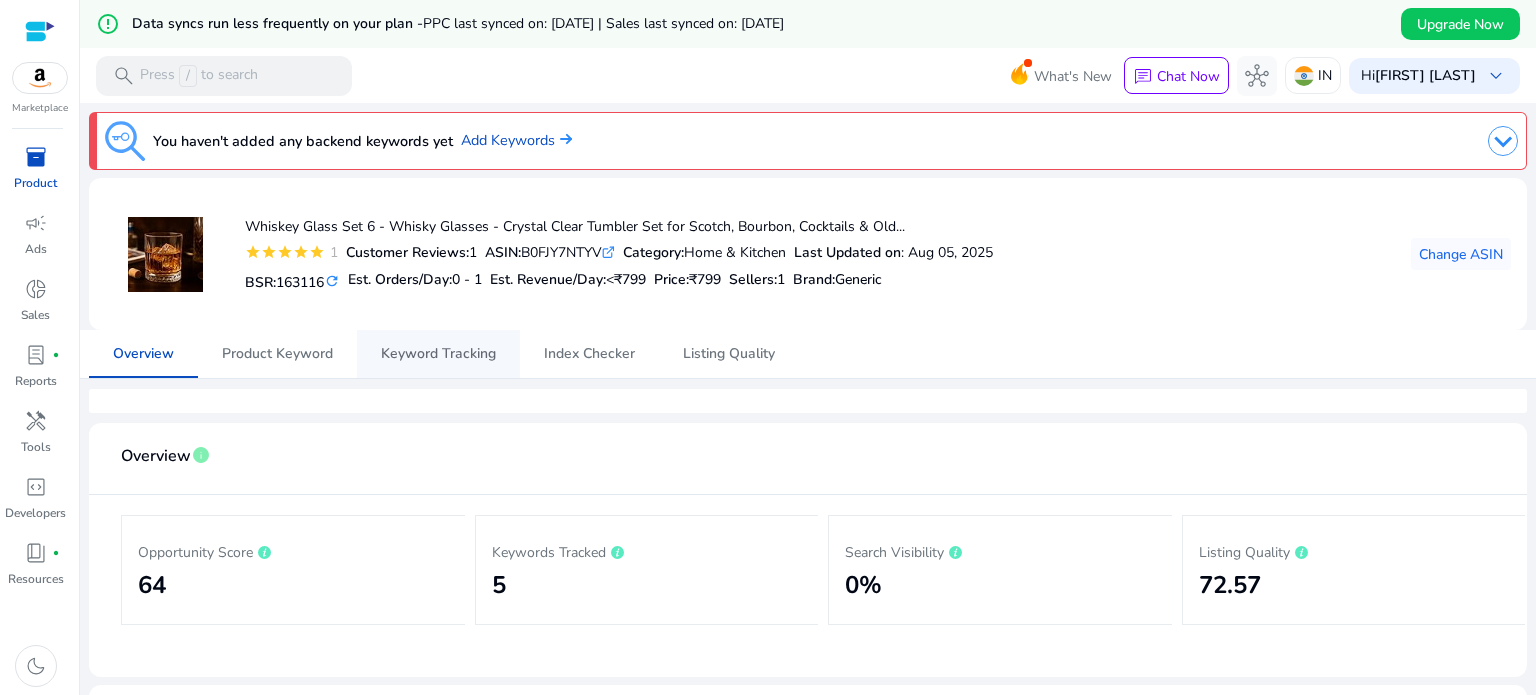 click on "Keyword Tracking" at bounding box center (438, 354) 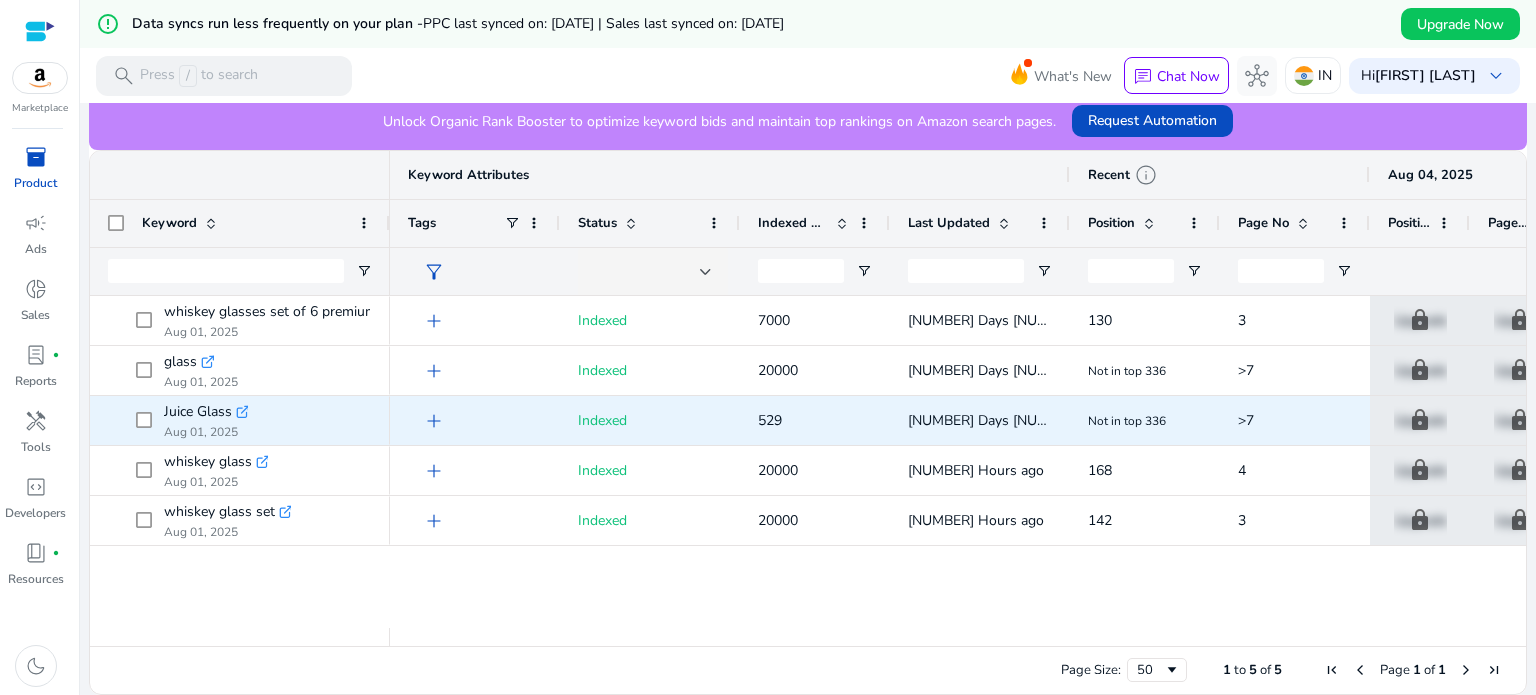 scroll, scrollTop: 523, scrollLeft: 0, axis: vertical 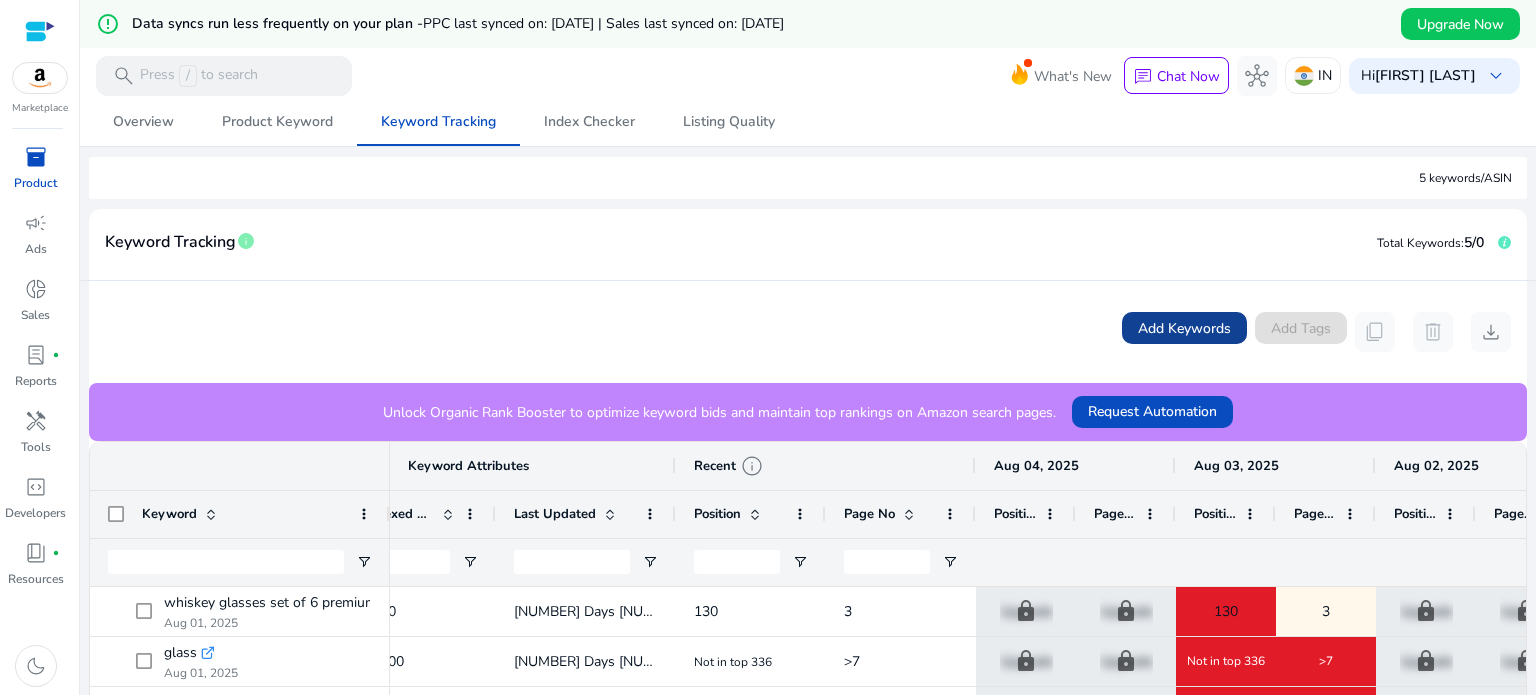 click on "Add Keywords" at bounding box center [1184, 328] 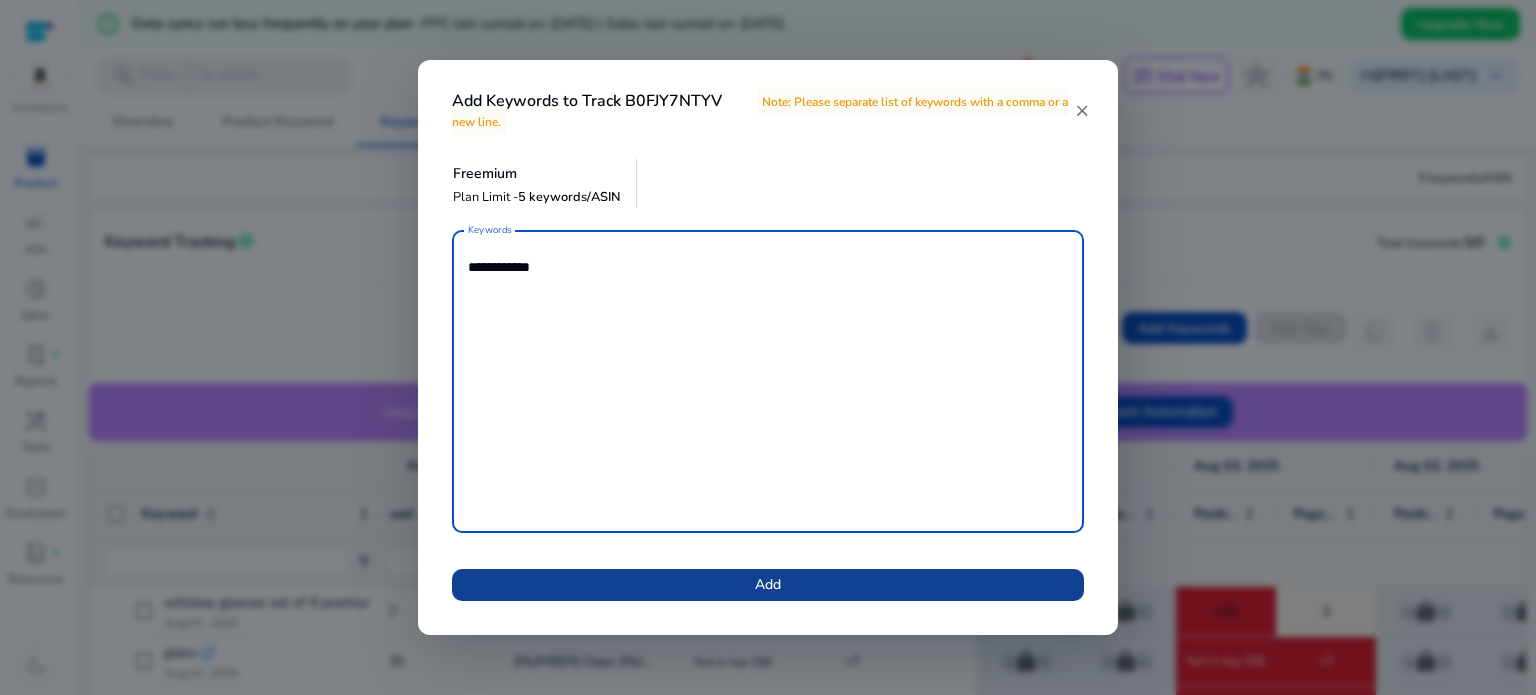 type on "**********" 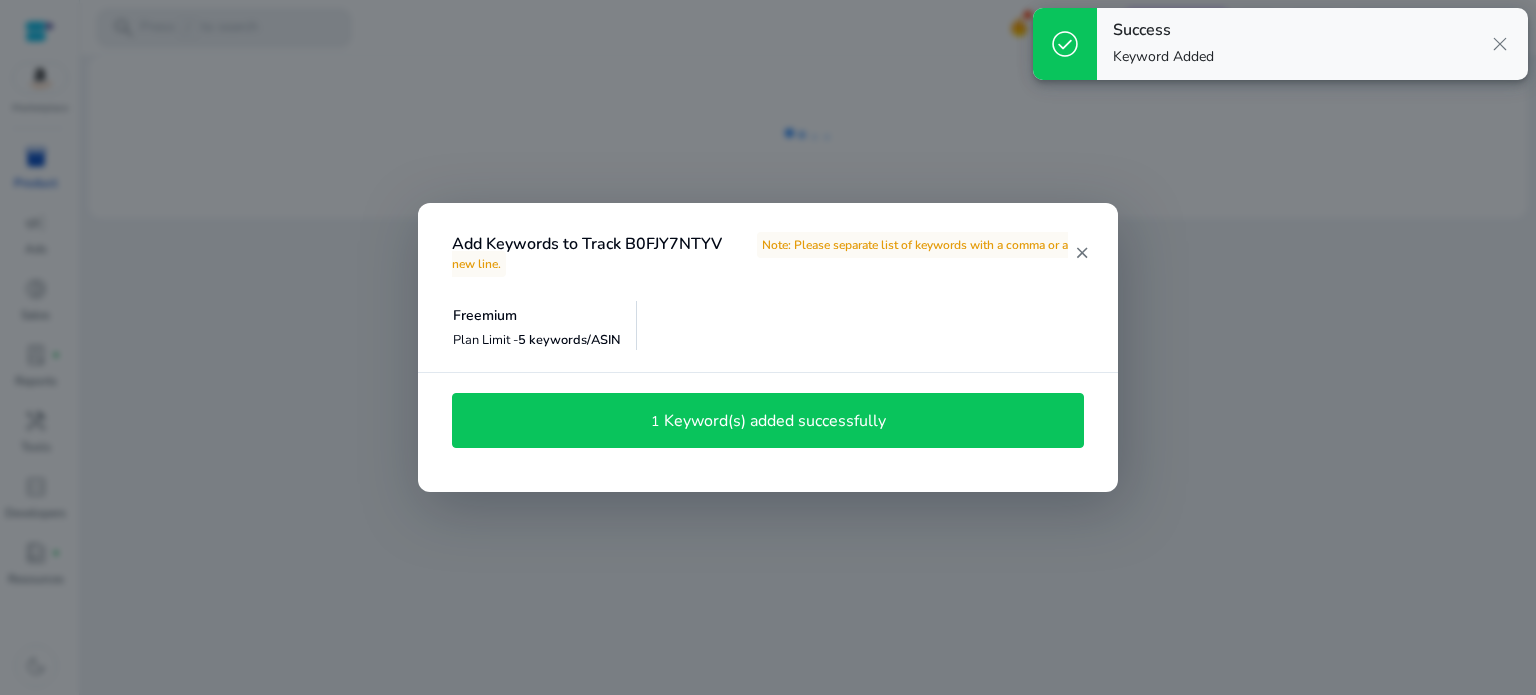 click on "close" at bounding box center [1081, 253] 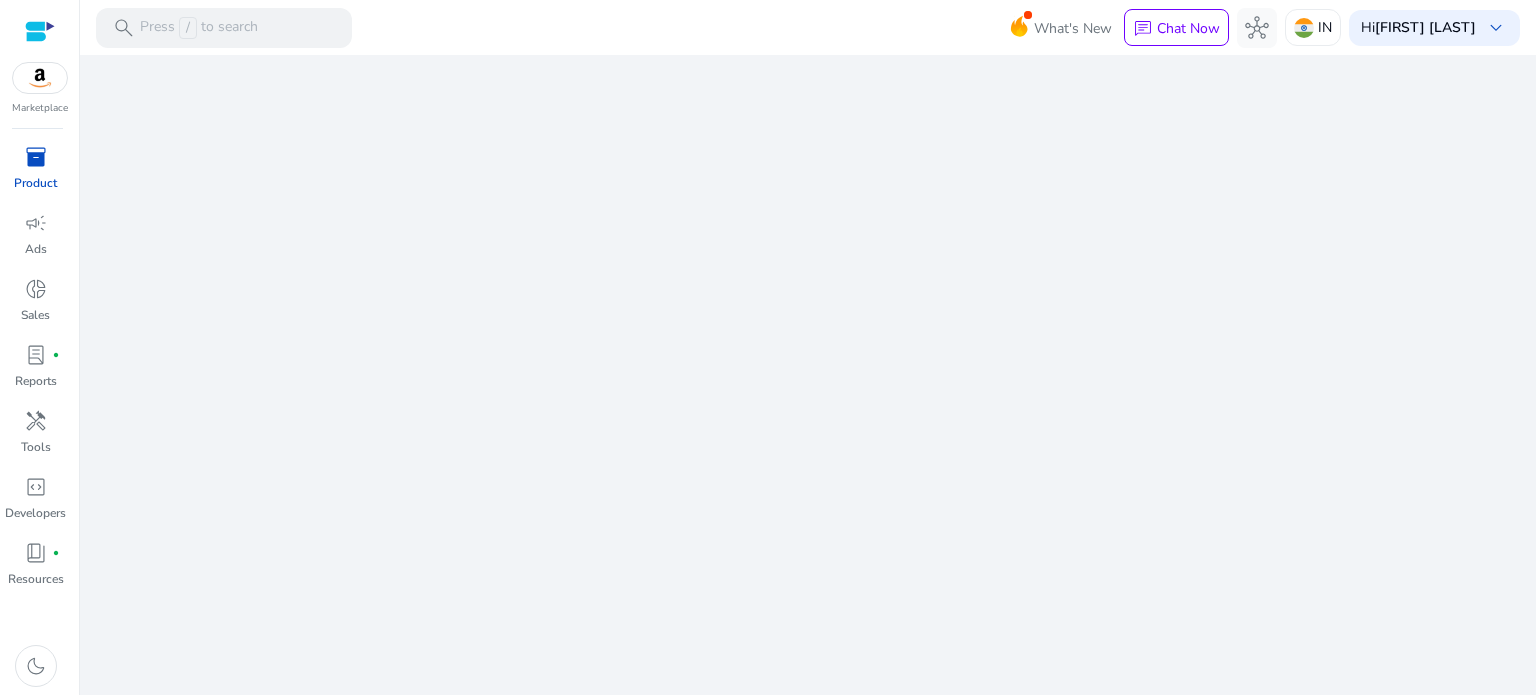 scroll, scrollTop: 0, scrollLeft: 0, axis: both 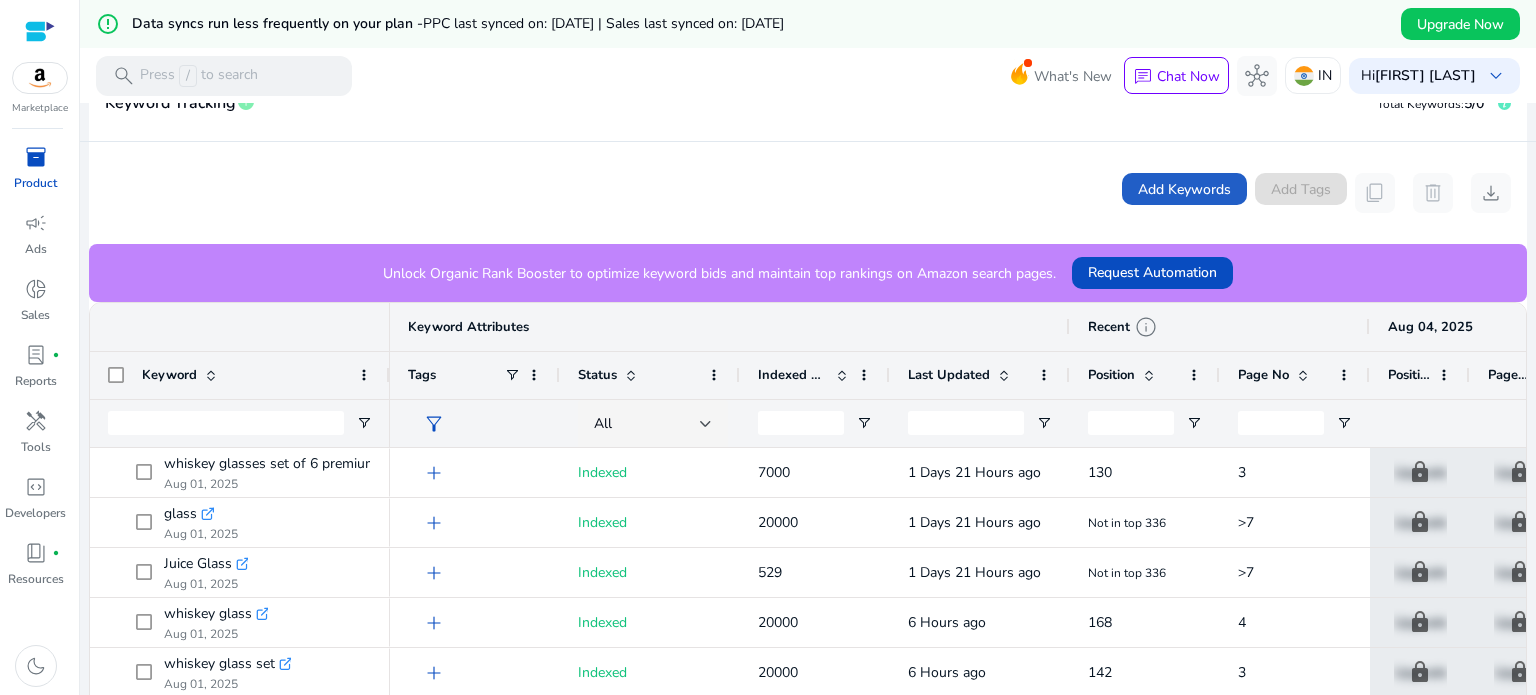 click on "Add Keywords" at bounding box center (1184, 189) 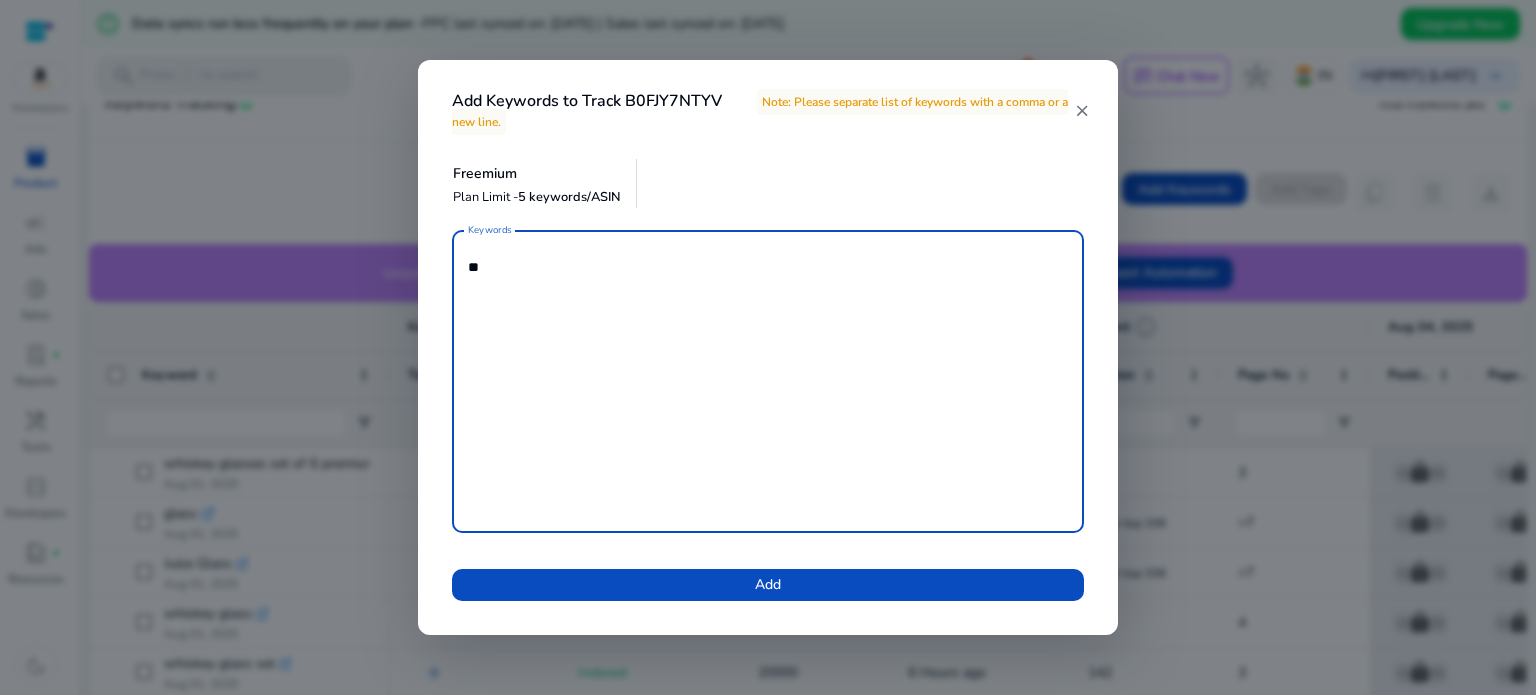 type on "**" 